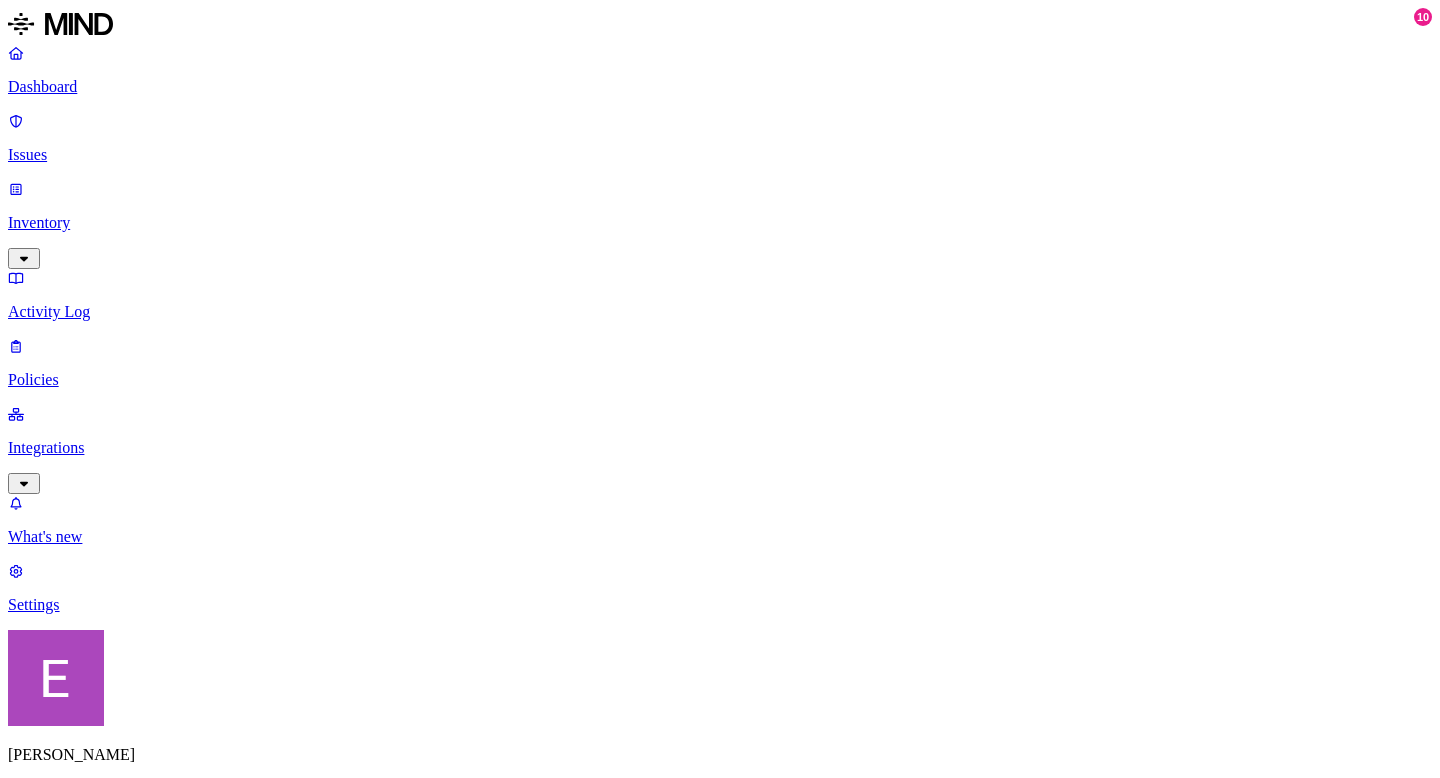 scroll, scrollTop: 0, scrollLeft: 0, axis: both 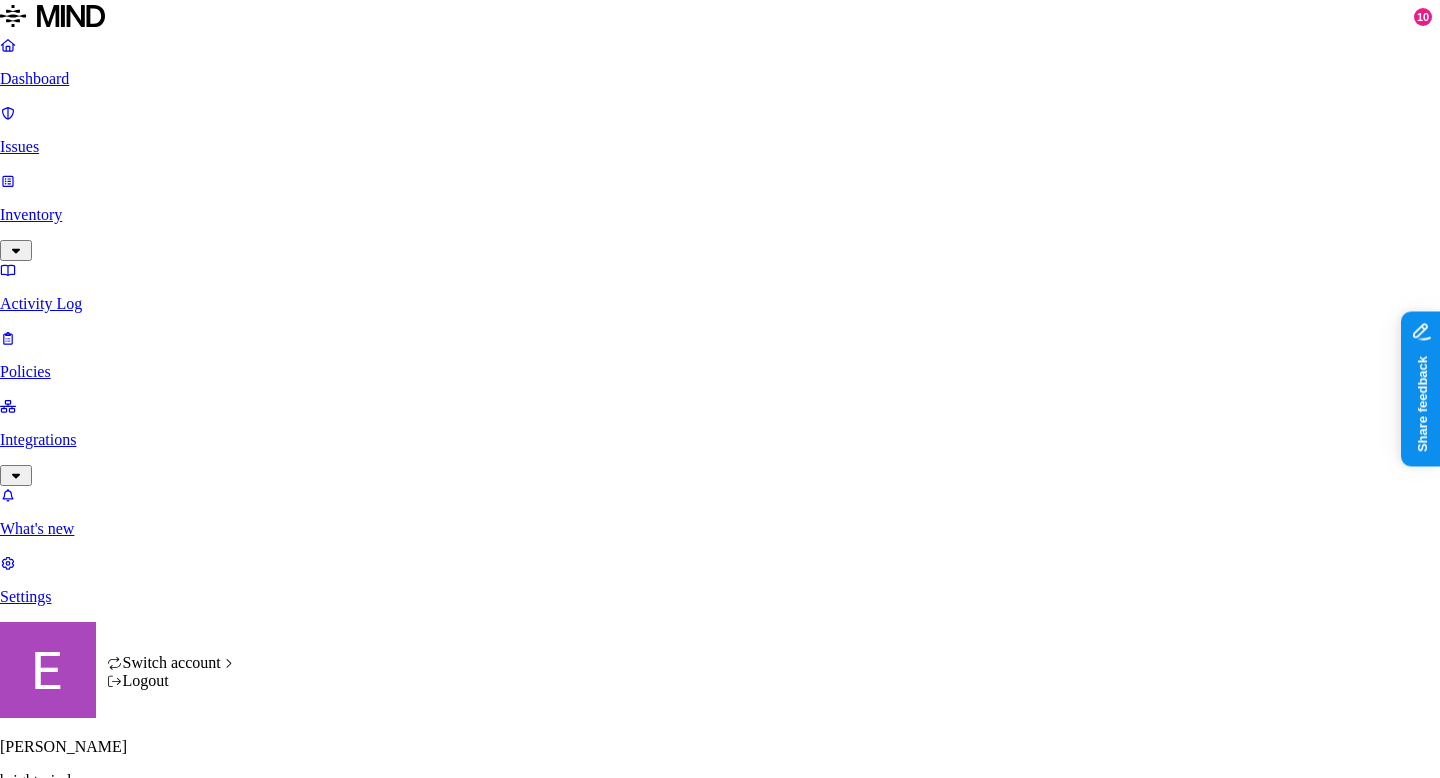 click on "Dashboard Issues Inventory Activity Log Policies Integrations What's new 10 Settings [PERSON_NAME] brightmind Dashboard 0 Discovery Detection Prevention Last update: 10:01 PM Scanned resources 19 Resources by integration No available data PII 9 Email address 8 Person Name 8 SSN 5 Address 2 Phone number 2 PCI 2 Credit card 2 Secrets 3 AWS credentials 3 Other 1 Source code 1 Top resources with sensitive data Resource Sensitive records Owner Last access User App Dataset.csv SSN 527 Email address 1000 Person Name 10 Bright Test User App Dataset.csv SSN 527 Email address 1000 Person Name 10 Bright Test [DATE] 02:25 AM User App Dataset.csv SSN 527 Email address 1000 Person Name 10 Bright Test User App Dataset.csv SSN 527 Email address 1000 Person Name 10 Bright Test ip-creditcard-email.csv Email address 100 Person Name 100 Bright Test [DATE] 02:02 AM ip-creditcard-email.csv Email address 100 Person Name 100 Bright Test [DATE] 02:25 AM health_report.pdf Email address 1 Person Name 6 Address" at bounding box center (720, 1527) 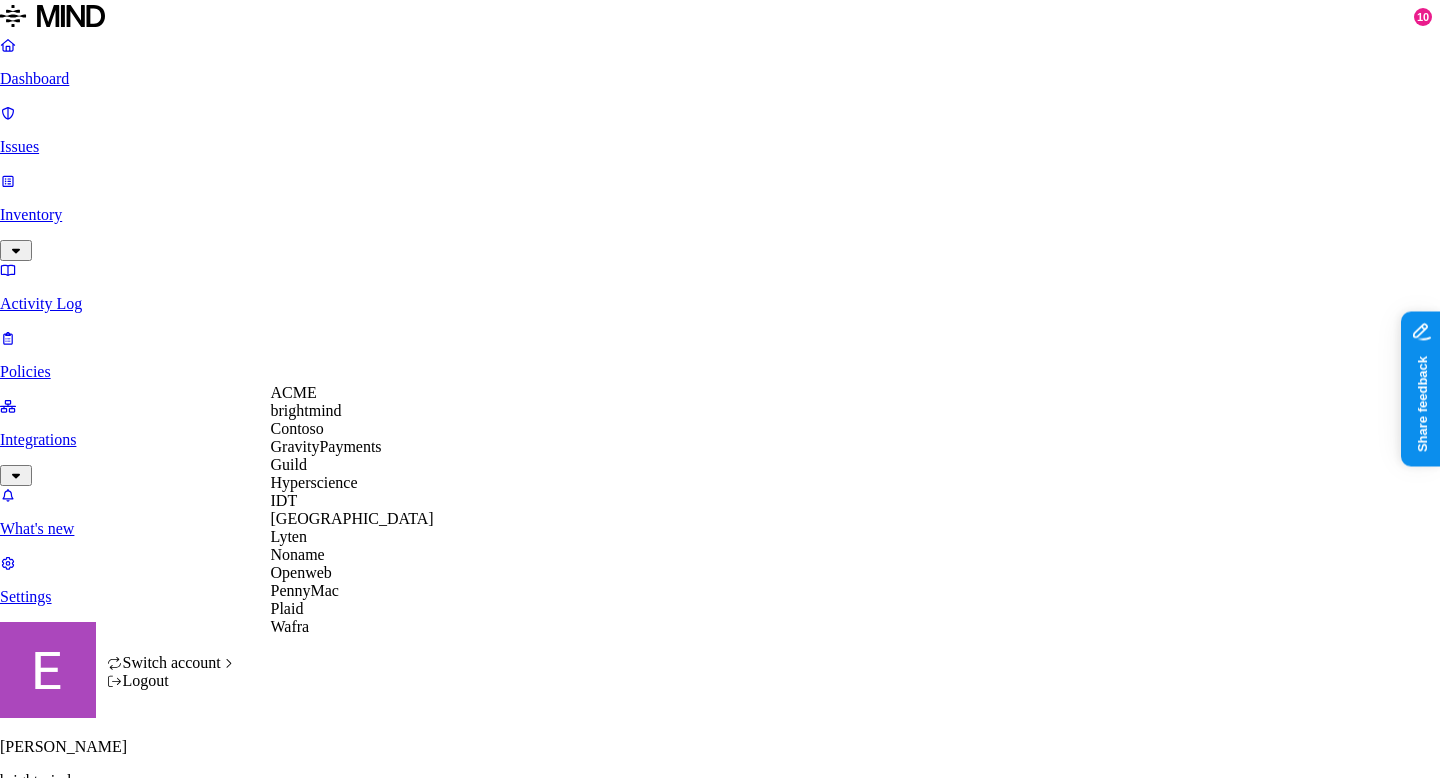 click on "ACME" at bounding box center (352, 393) 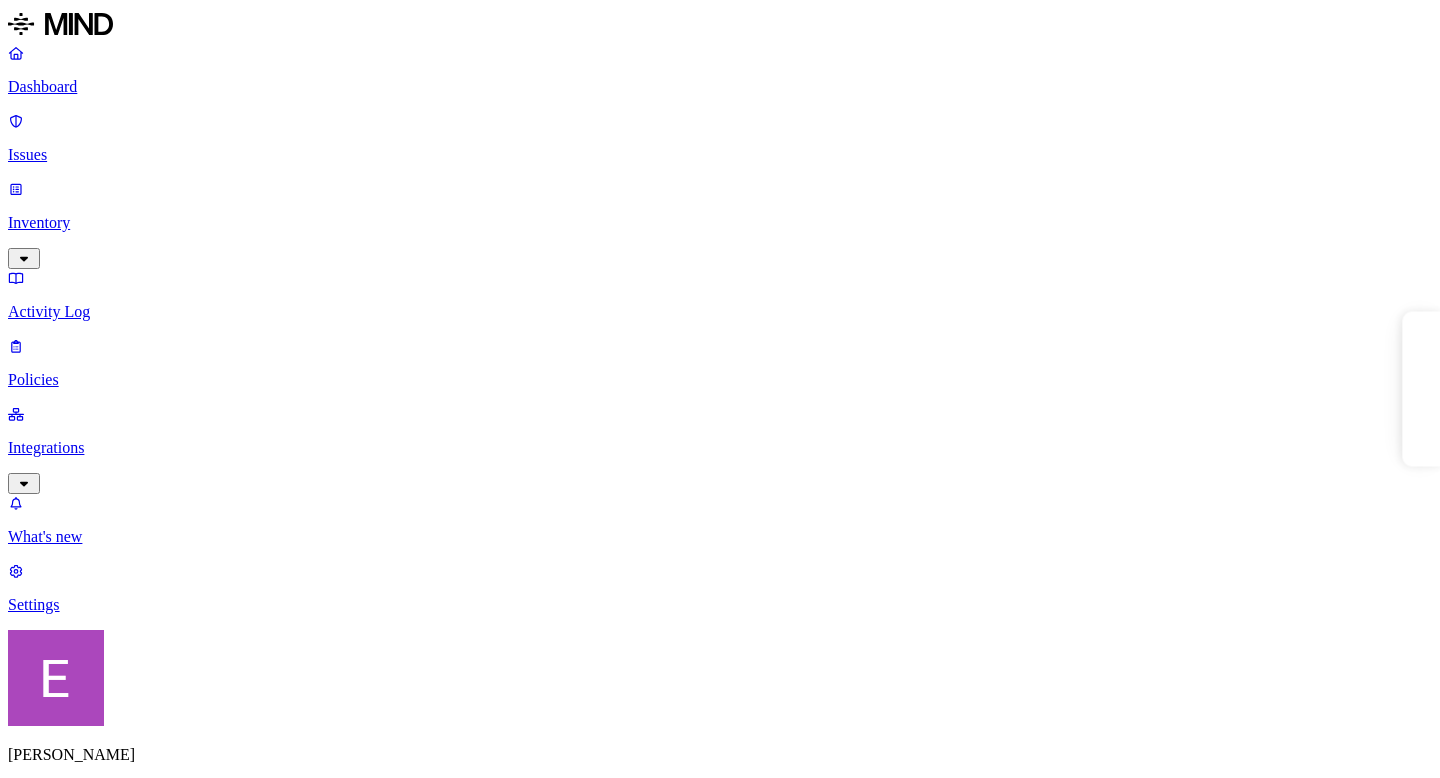 scroll, scrollTop: 0, scrollLeft: 0, axis: both 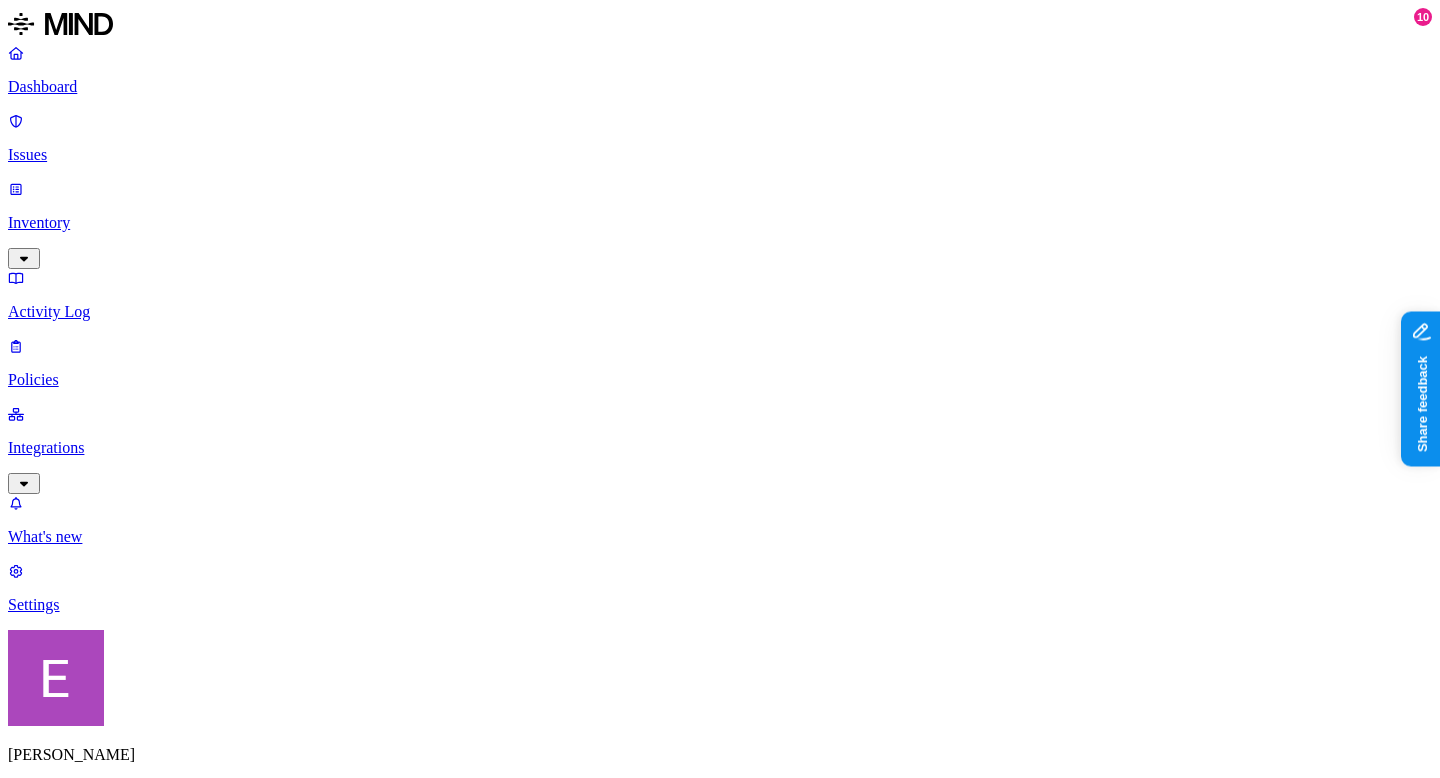 click on "Integrations" at bounding box center [720, 448] 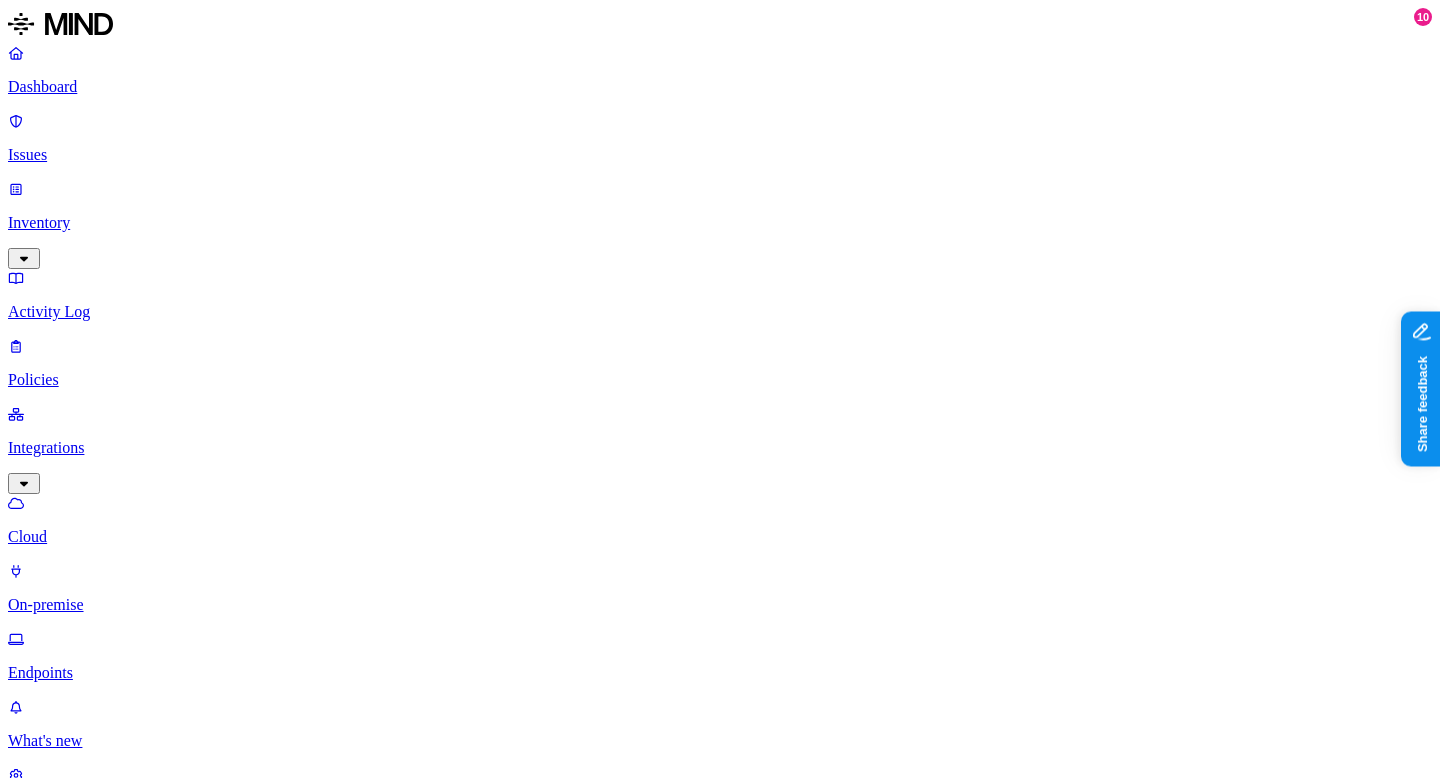 click on "Add Integration" at bounding box center (68, 1116) 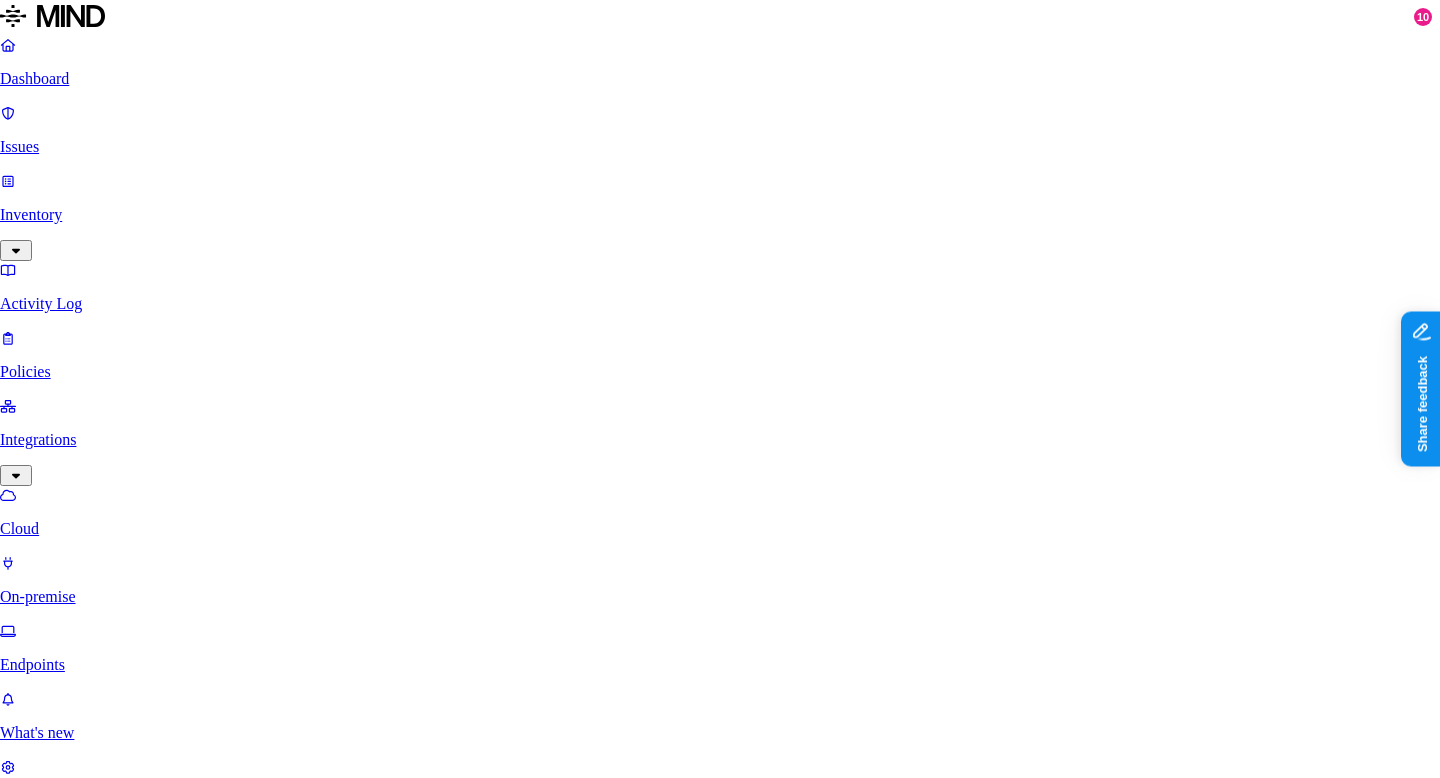 scroll, scrollTop: 147, scrollLeft: 0, axis: vertical 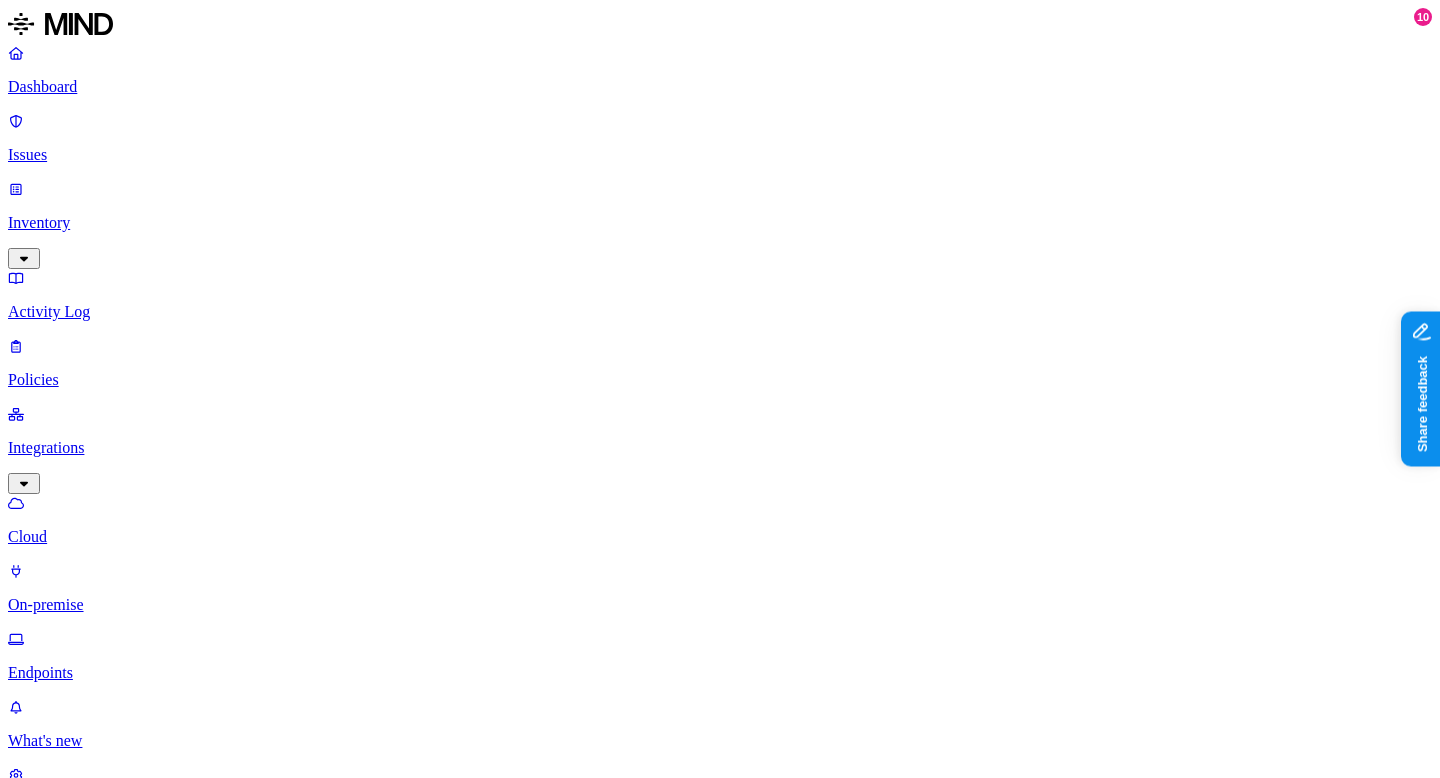 click on "On-premise" at bounding box center [720, 588] 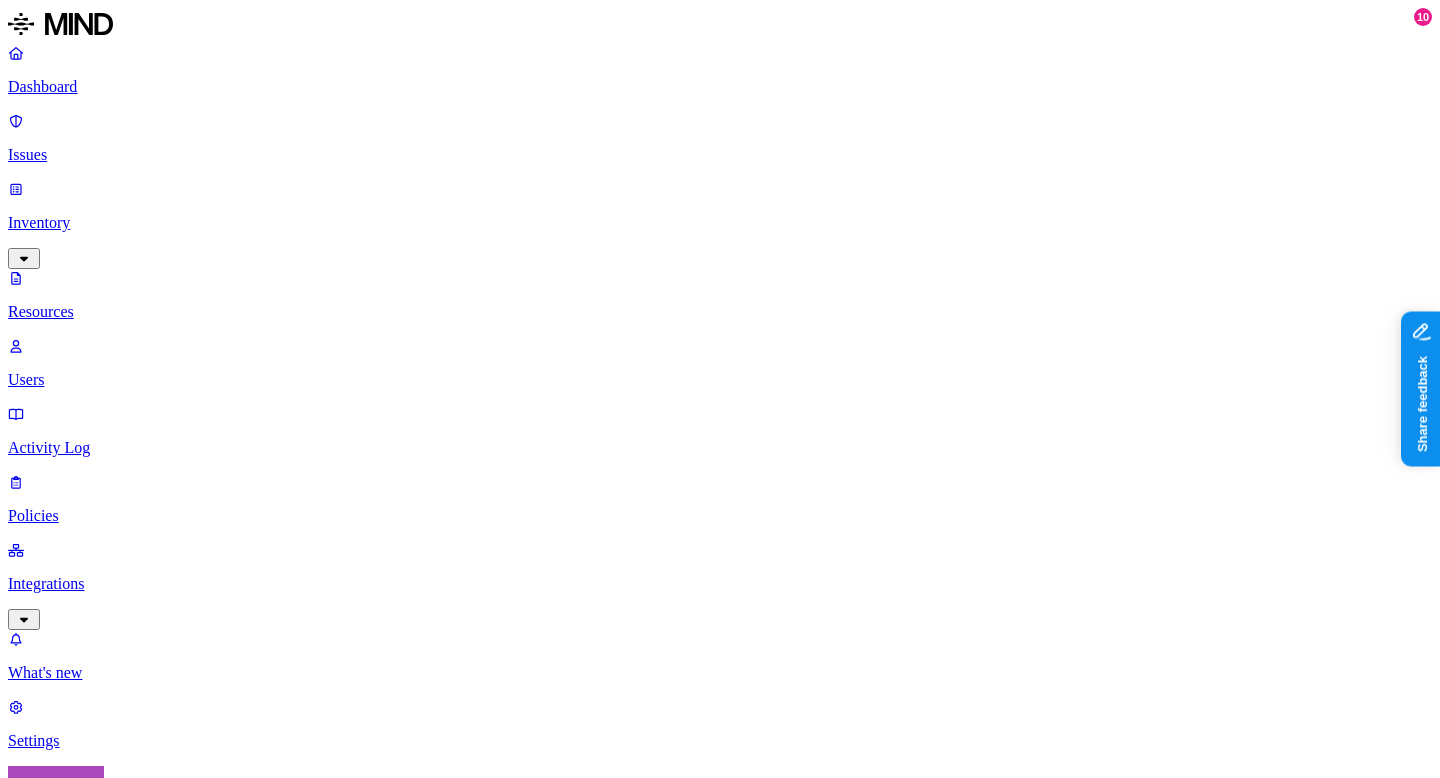 click on "Users" at bounding box center [720, 380] 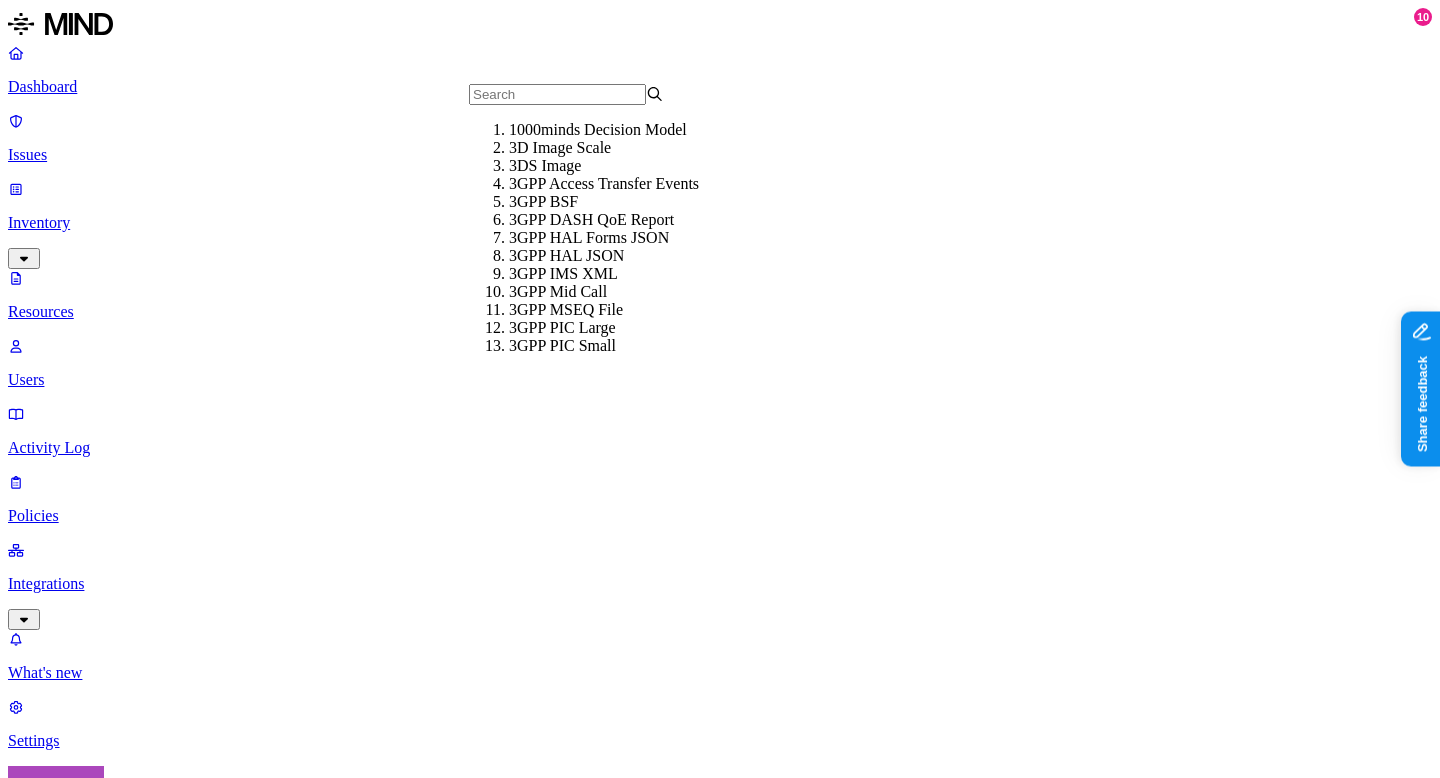click on "Kind File type Classification Category Data types Labels Accessible Last access Drive name Encrypted" at bounding box center (720, 1153) 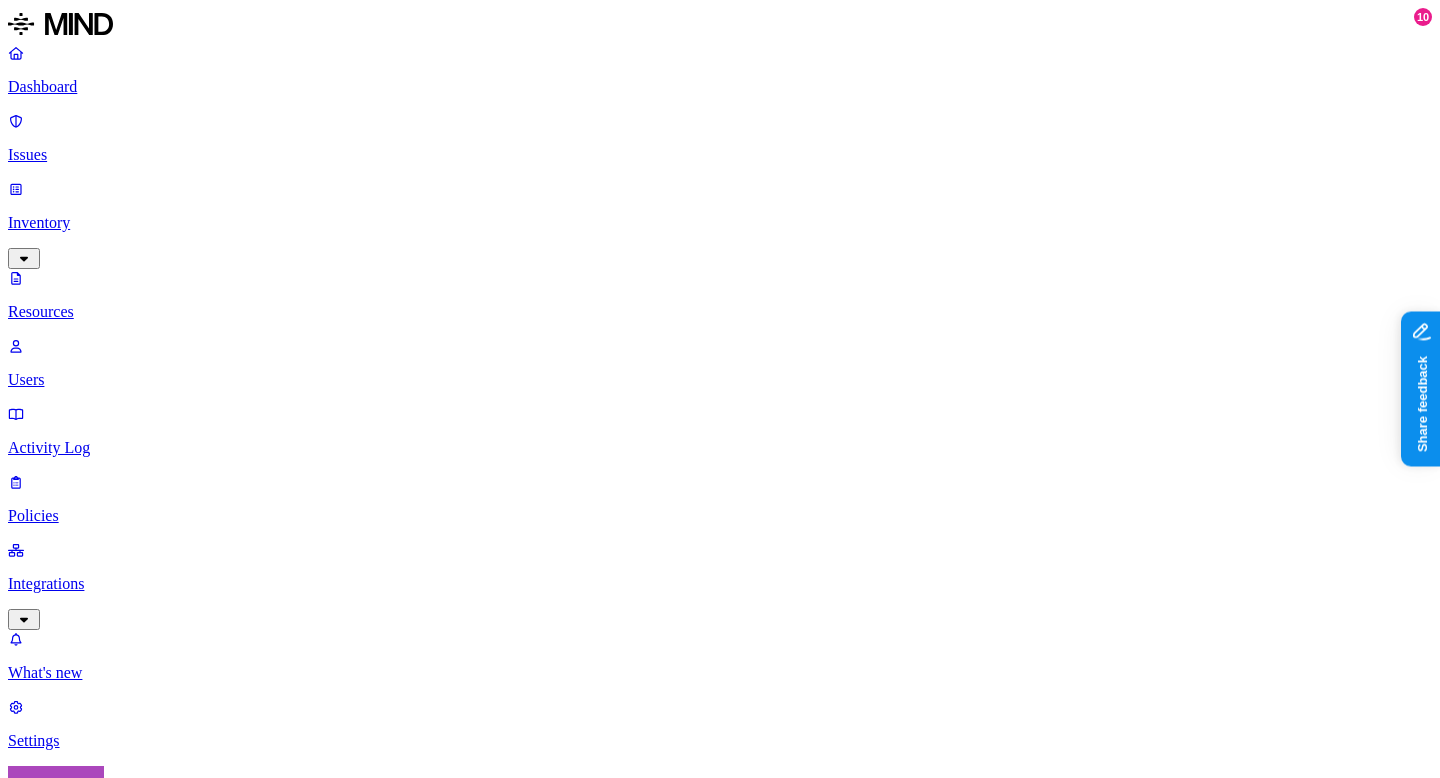 click on "Classification" at bounding box center (55, 1111) 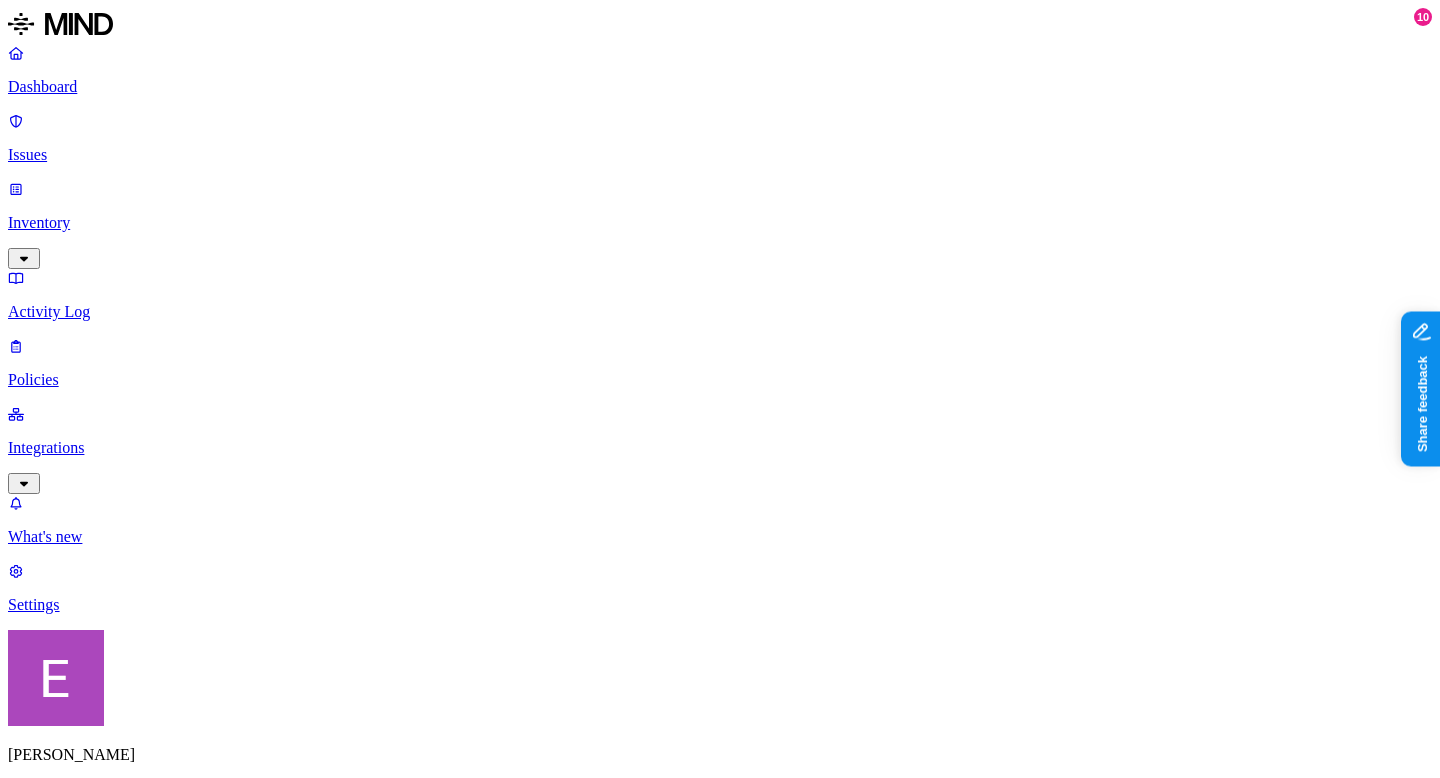 click on "Policies" at bounding box center [720, 380] 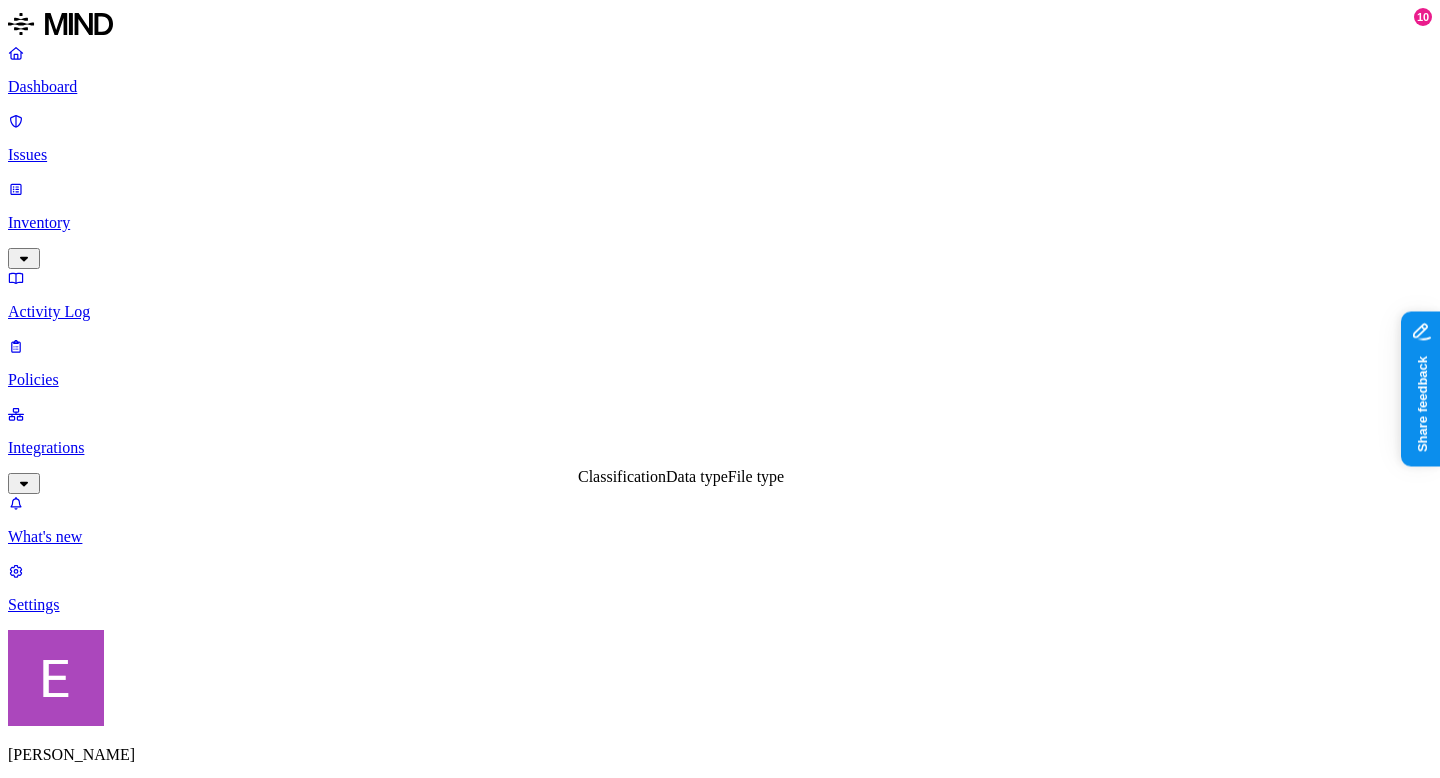 click on "Data type" at bounding box center (697, 476) 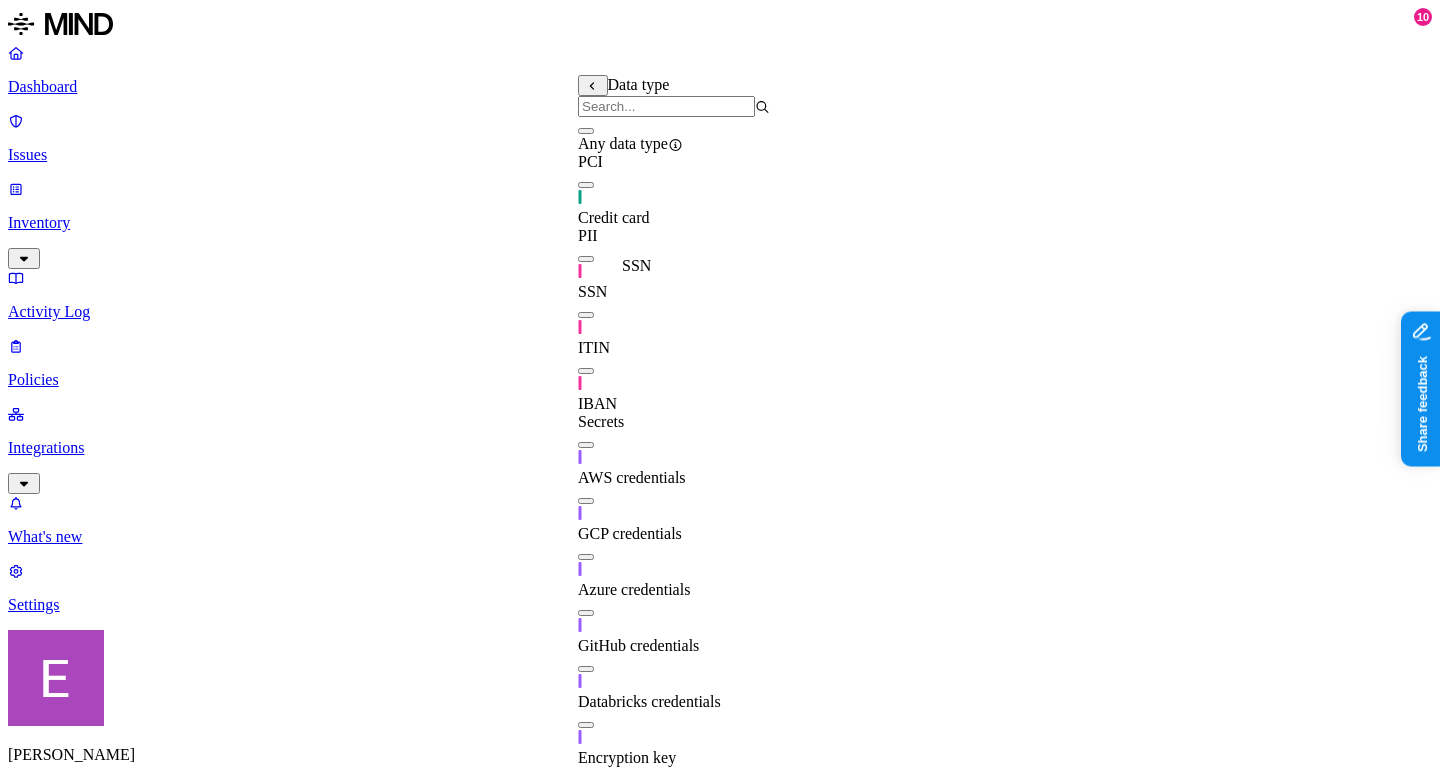 click on "SSN" at bounding box center [592, 291] 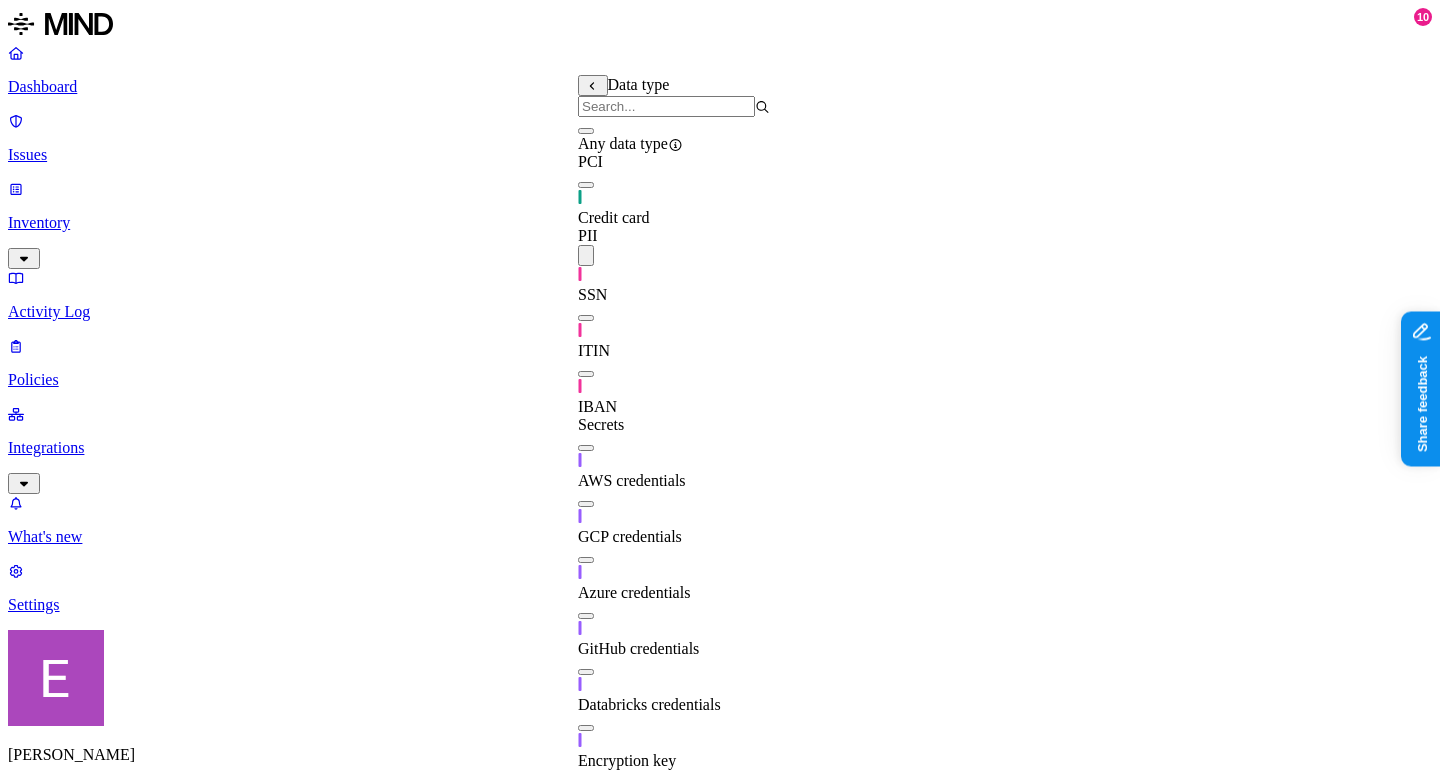 click on "ITIN" at bounding box center [674, 332] 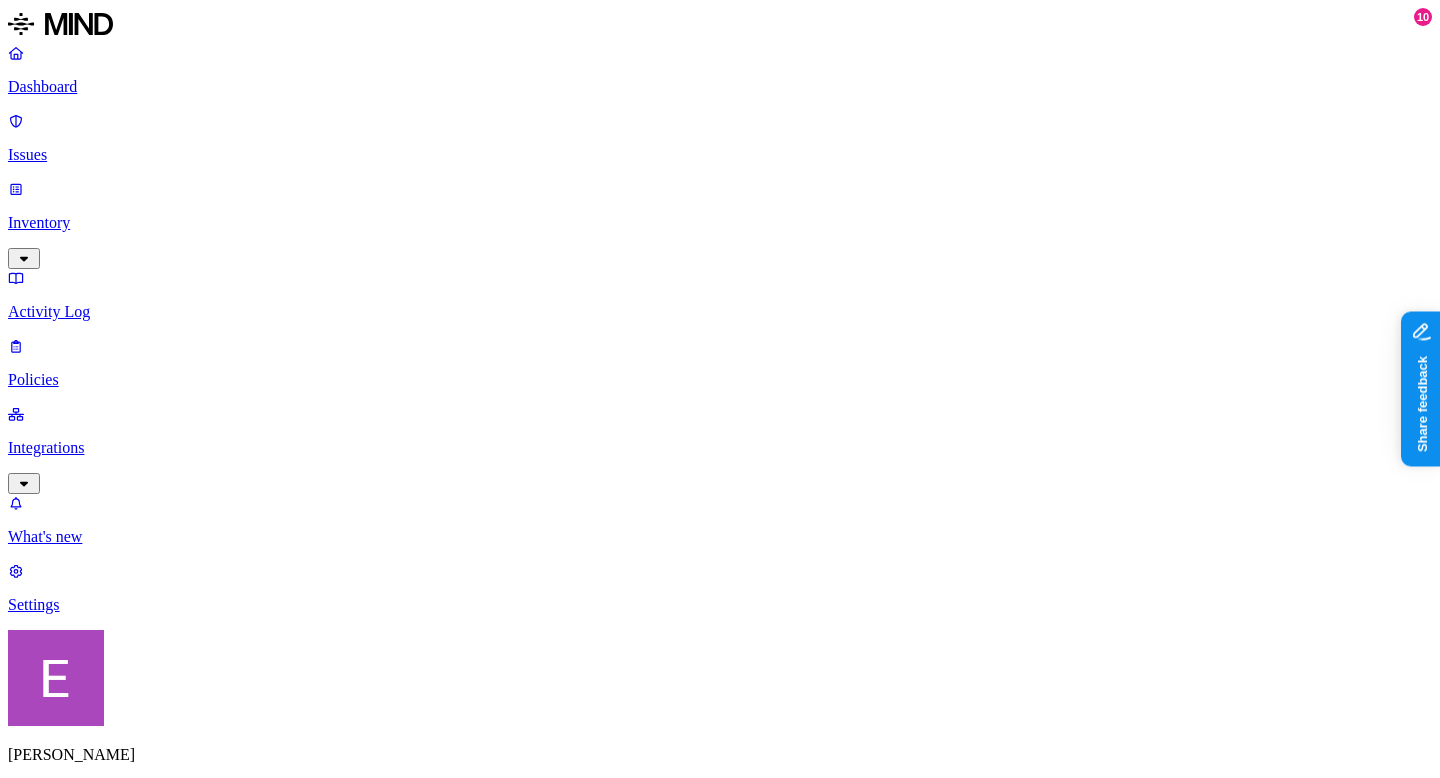 click on "DATA WHERE Data type is any of ITIN, SSN UPLOAD Anywhere BY USER Anyone" at bounding box center (720, 1531) 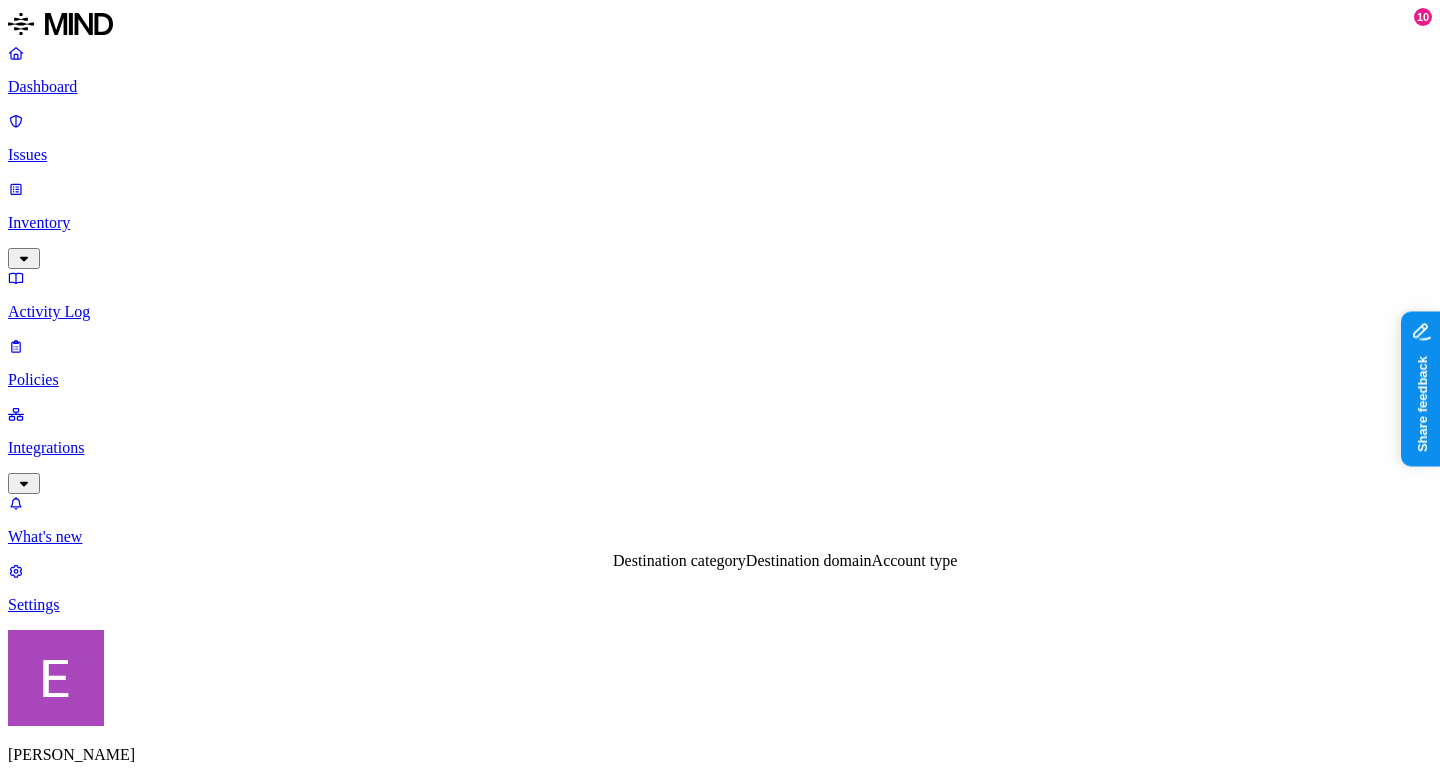 click on "Anyone" at bounding box center (33, 1680) 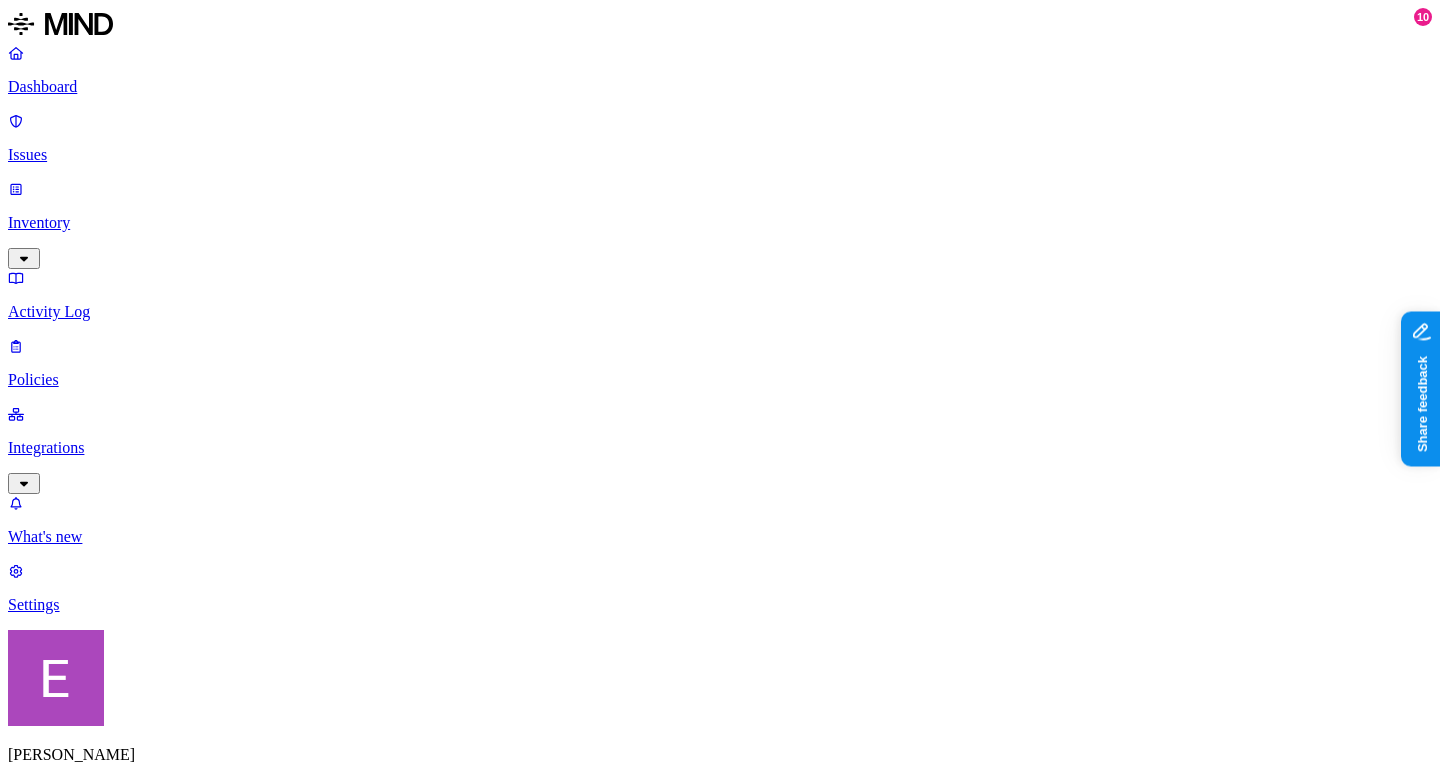 click on "Anyone" at bounding box center (720, 1676) 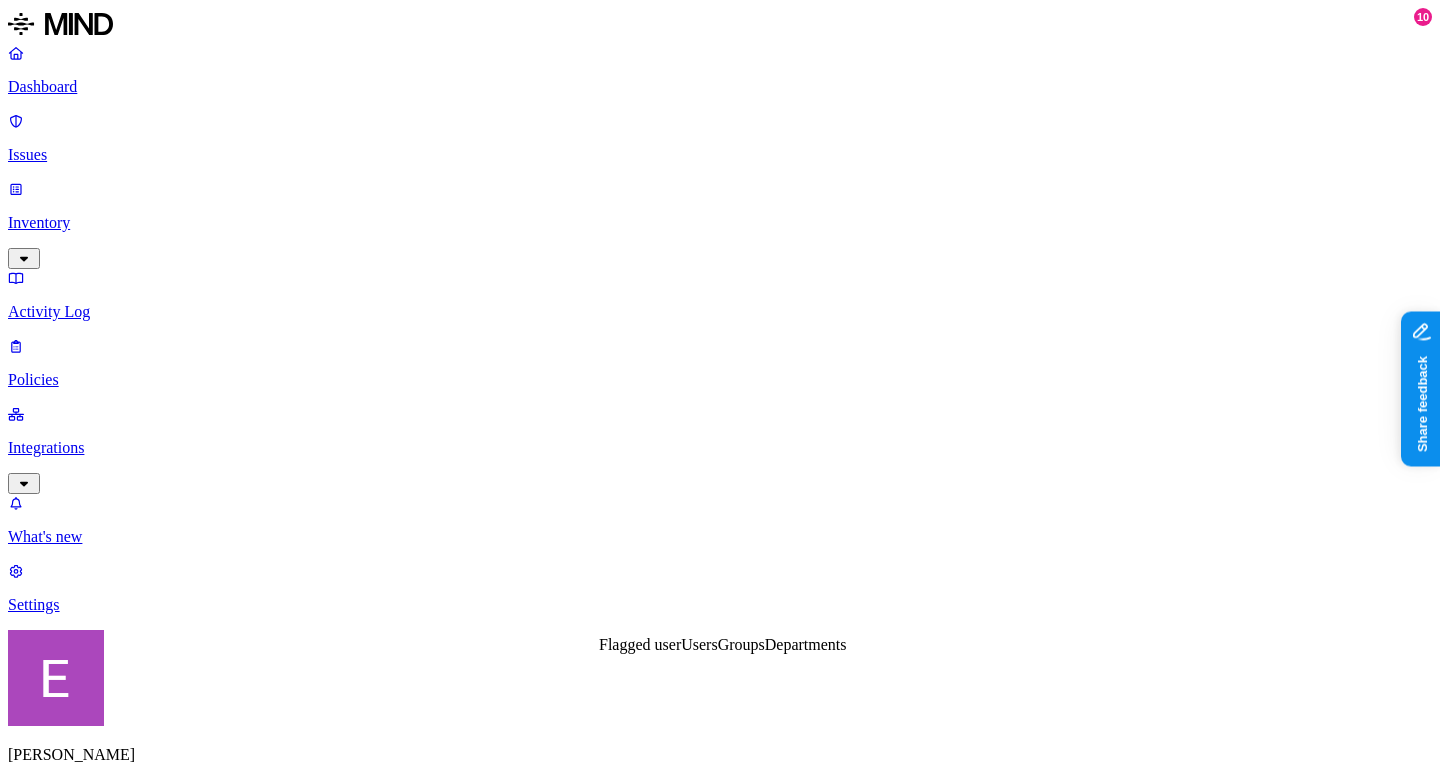 click on "DATA WHERE Data type is any of ITIN, SSN UPLOAD Anywhere BY USER Anyone" at bounding box center [720, 1531] 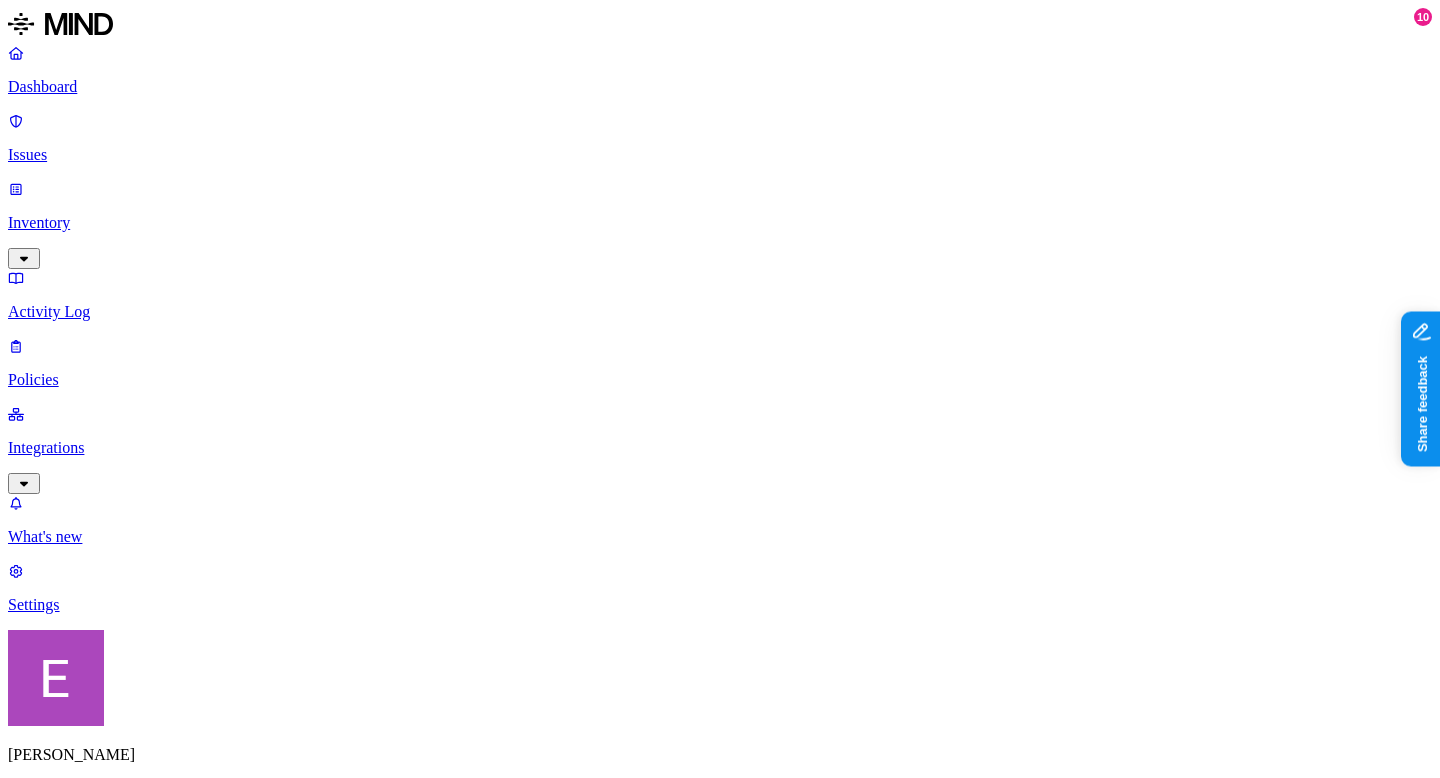 scroll, scrollTop: 0, scrollLeft: 0, axis: both 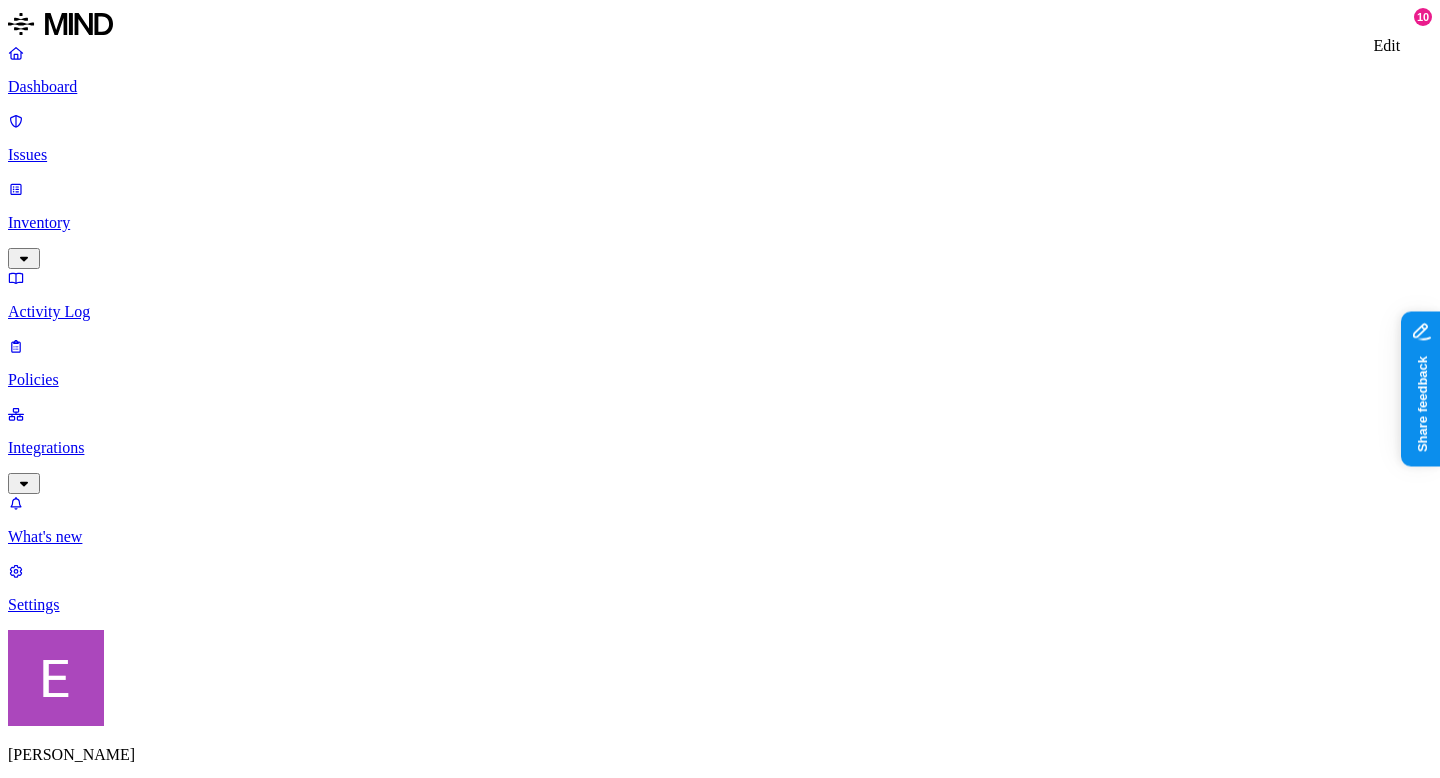click 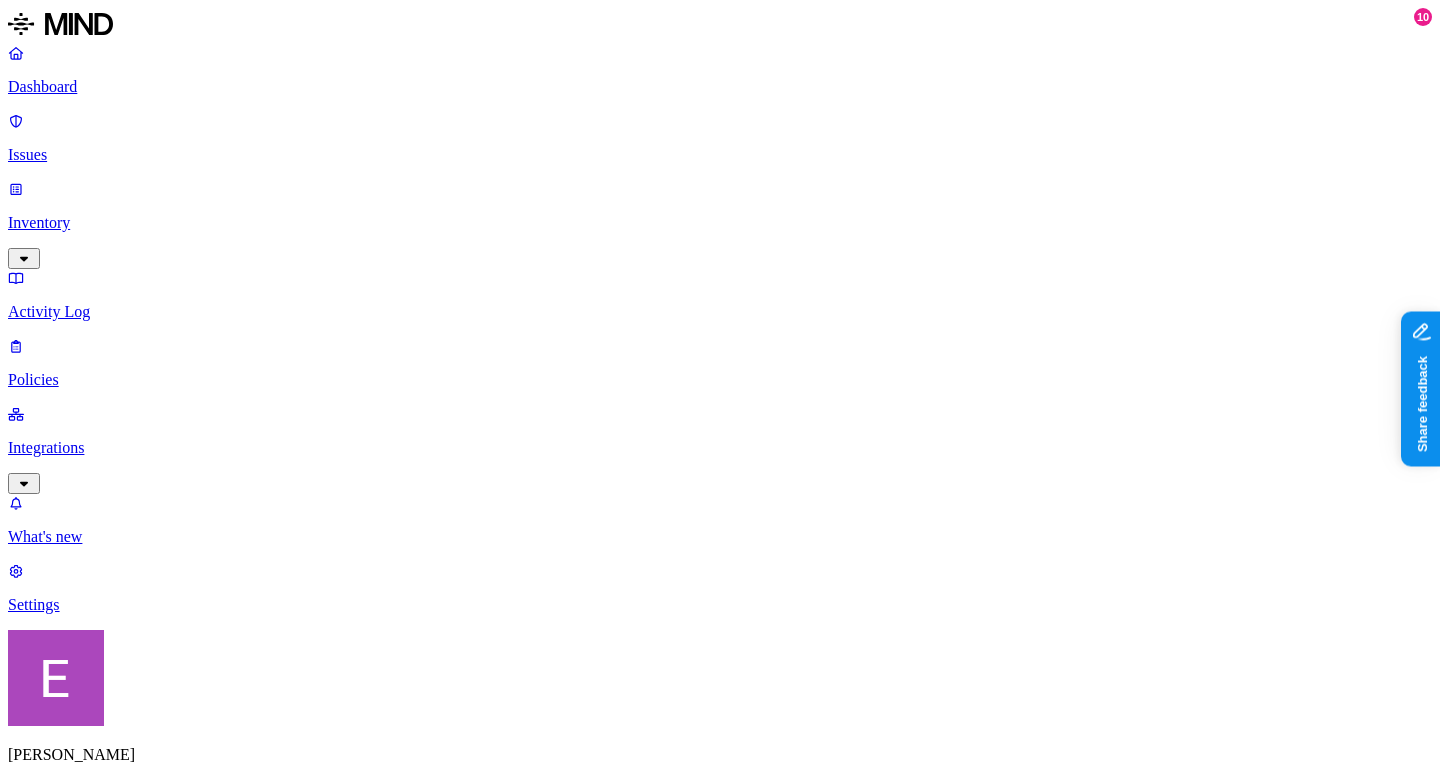 scroll, scrollTop: 0, scrollLeft: 0, axis: both 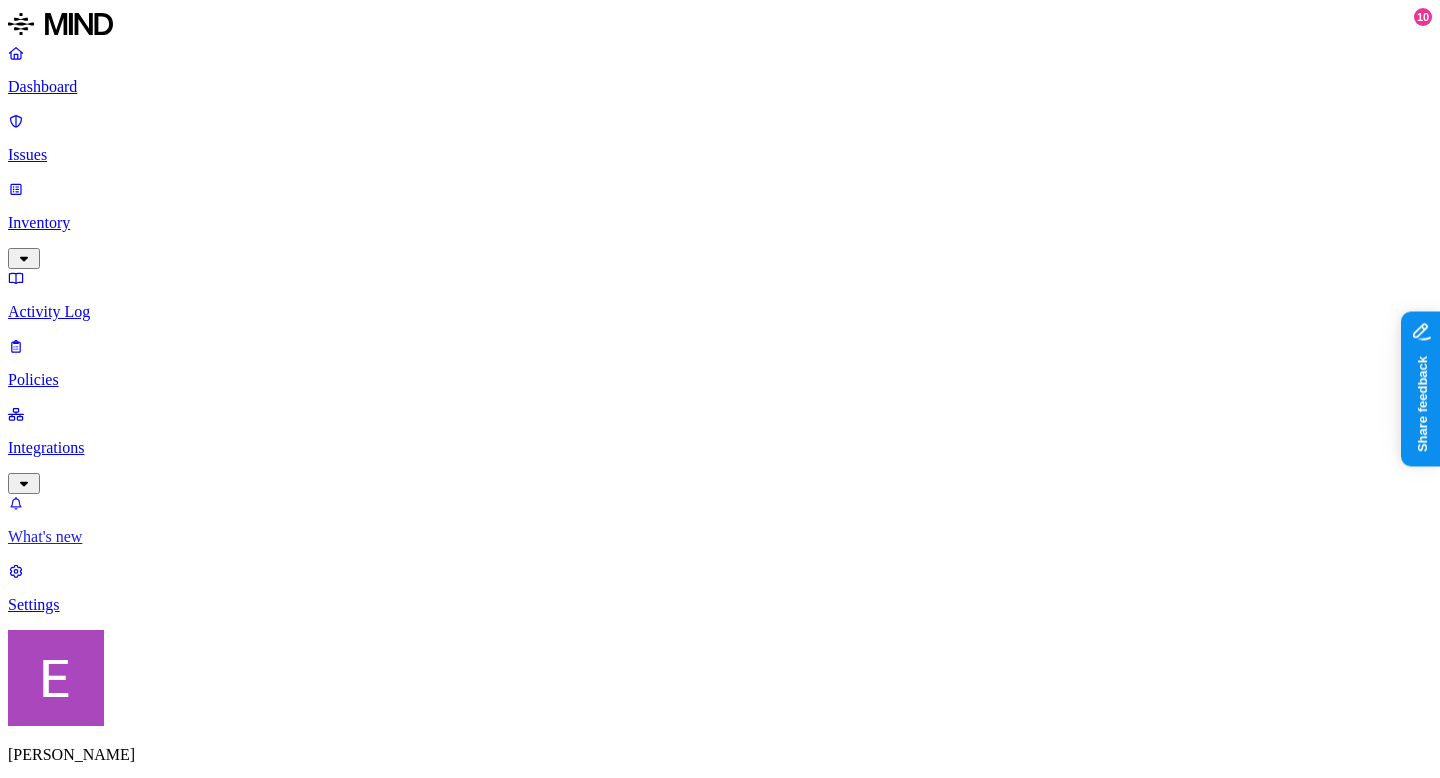 click on "What's new" at bounding box center [720, 537] 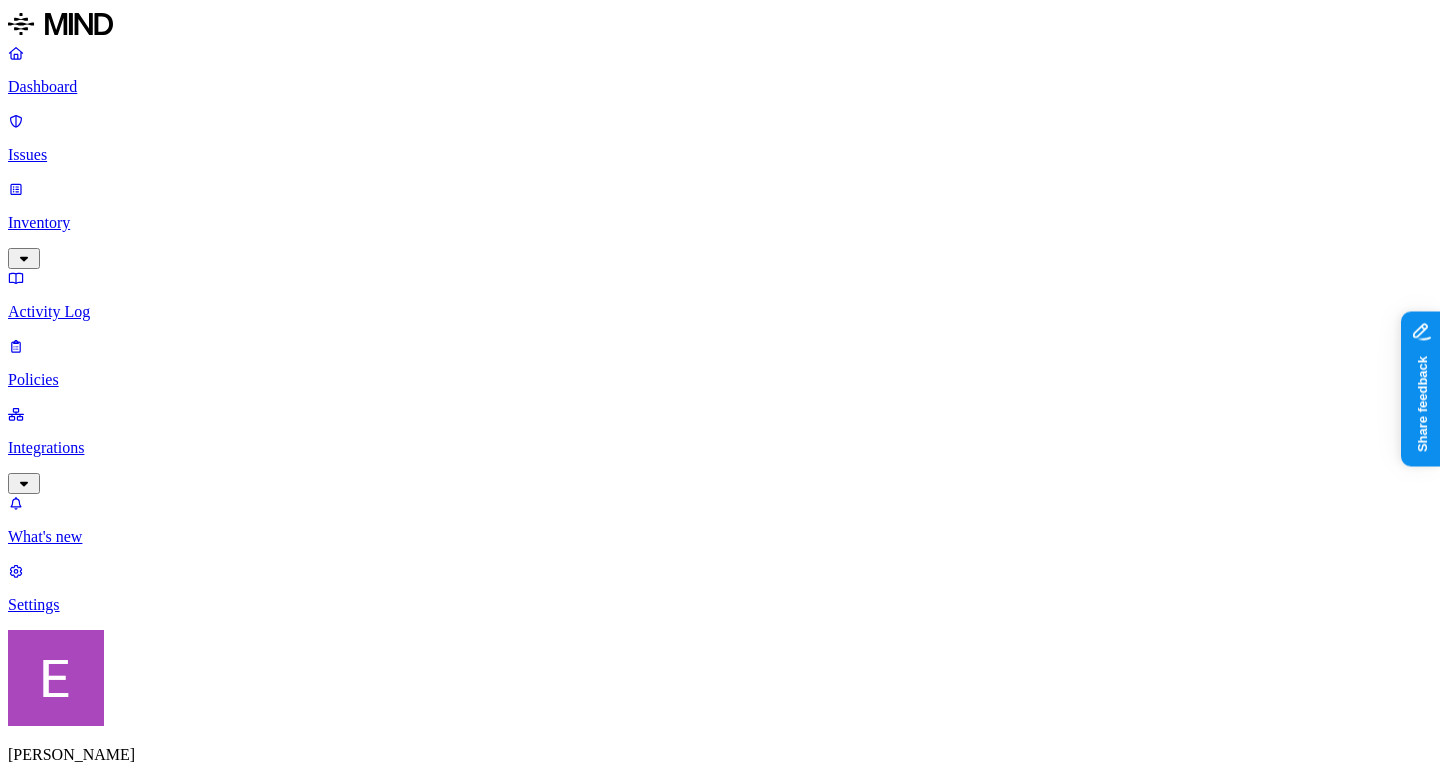 scroll, scrollTop: 0, scrollLeft: 0, axis: both 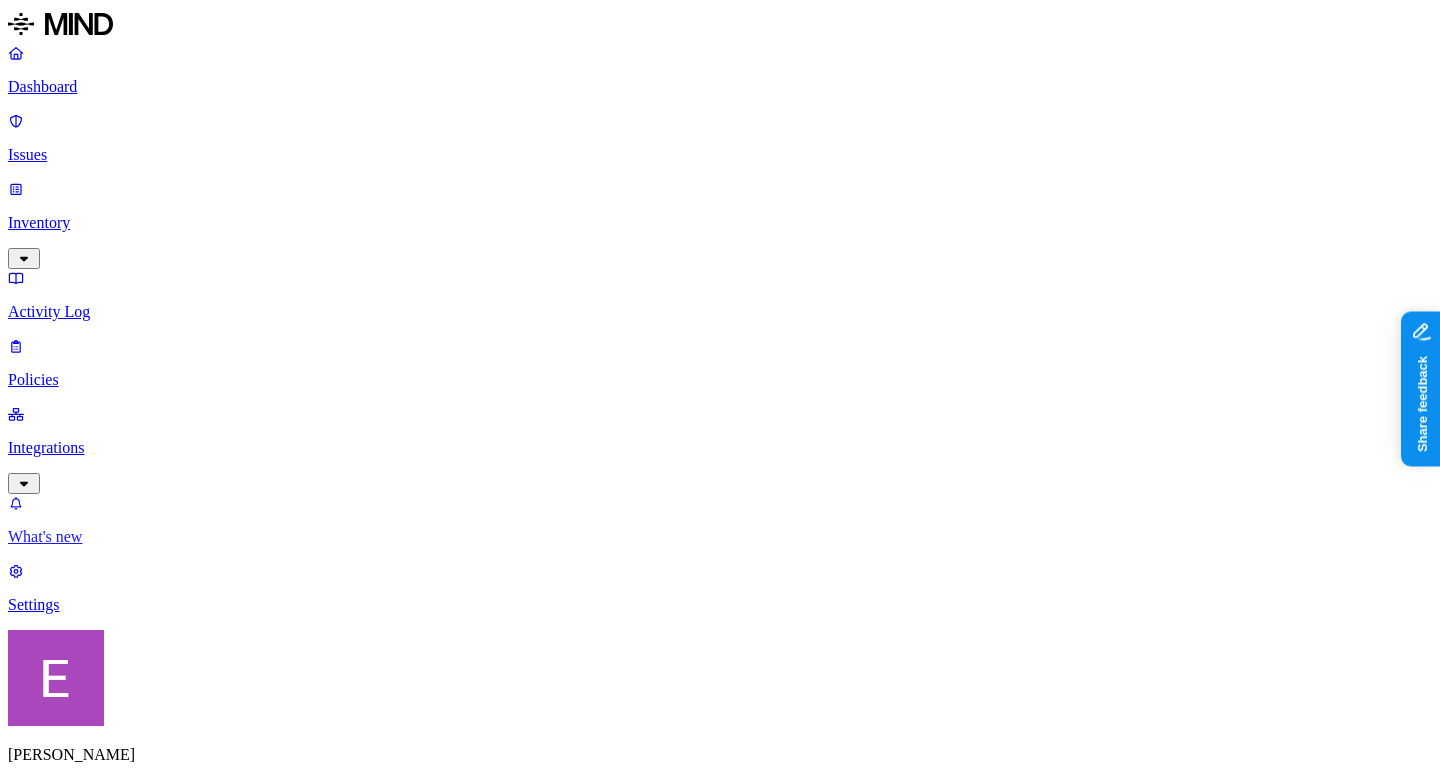 click on "What's new" at bounding box center [720, 537] 